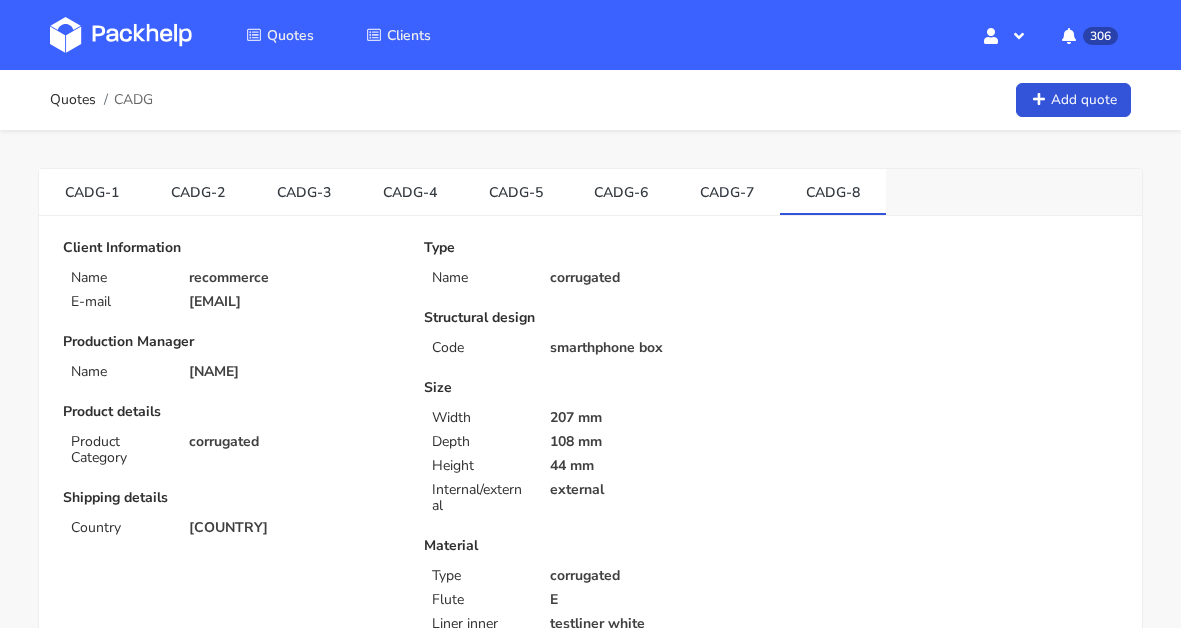 scroll, scrollTop: 91, scrollLeft: 0, axis: vertical 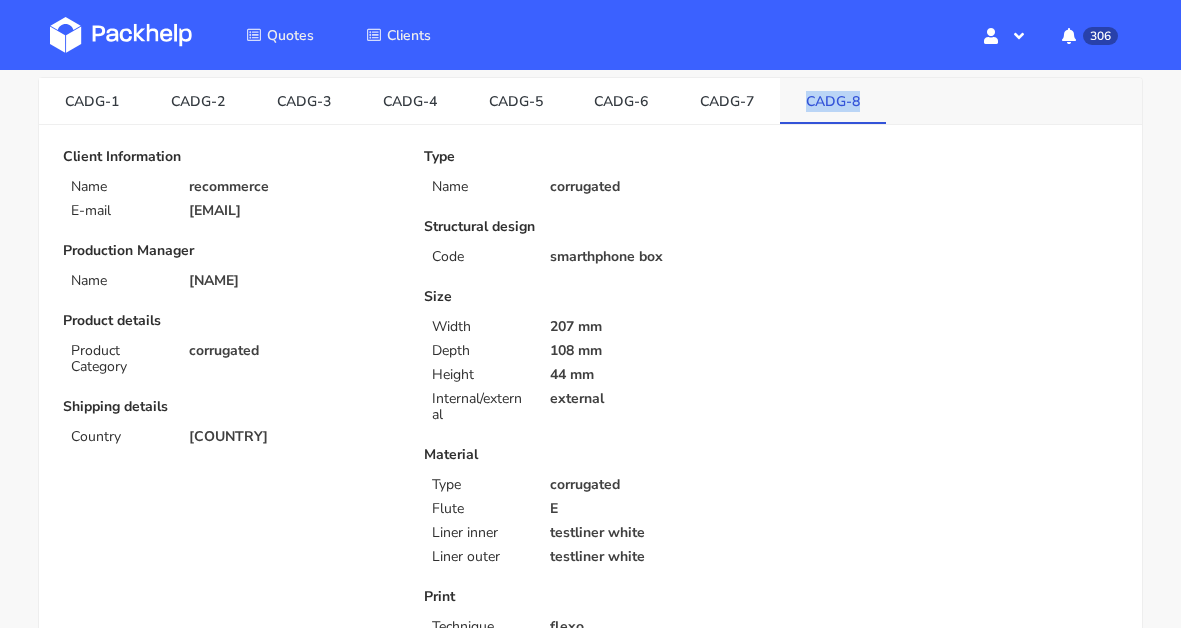 drag, startPoint x: 872, startPoint y: 99, endPoint x: 802, endPoint y: 99, distance: 70 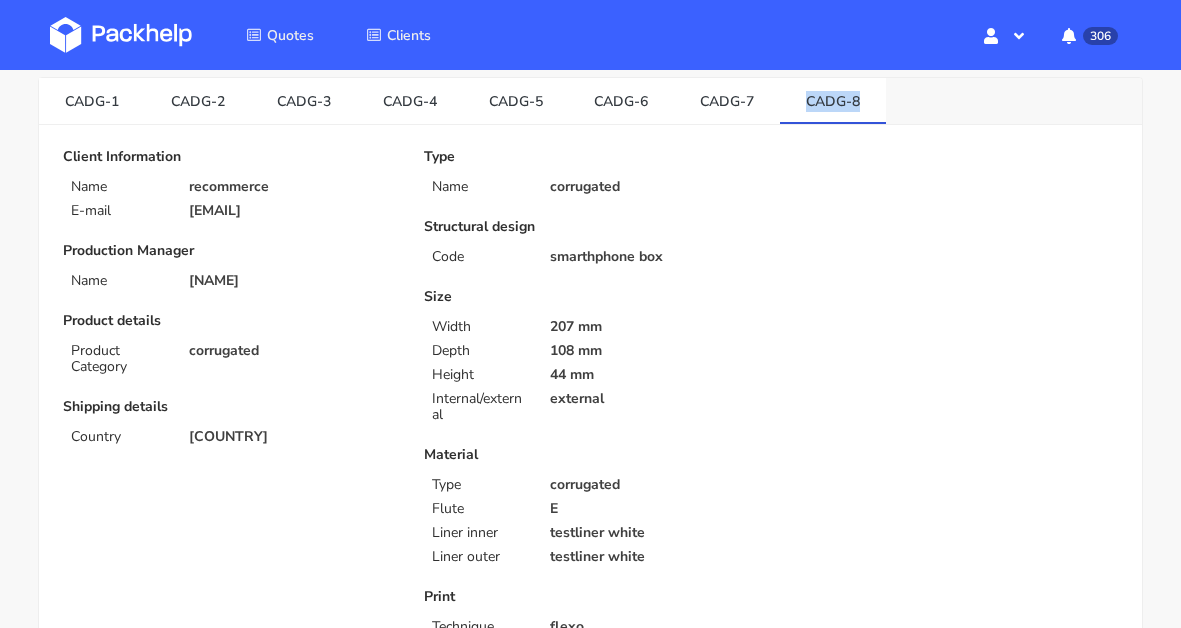 copy on "CADG-8" 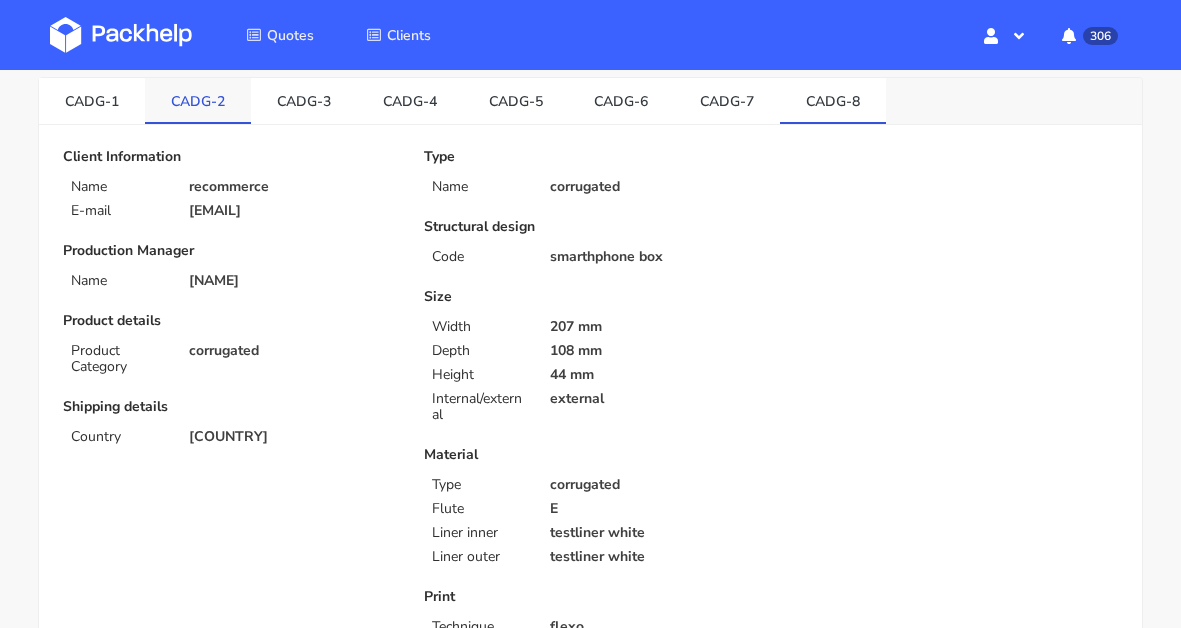 click on "CADG-2" at bounding box center [92, 100] 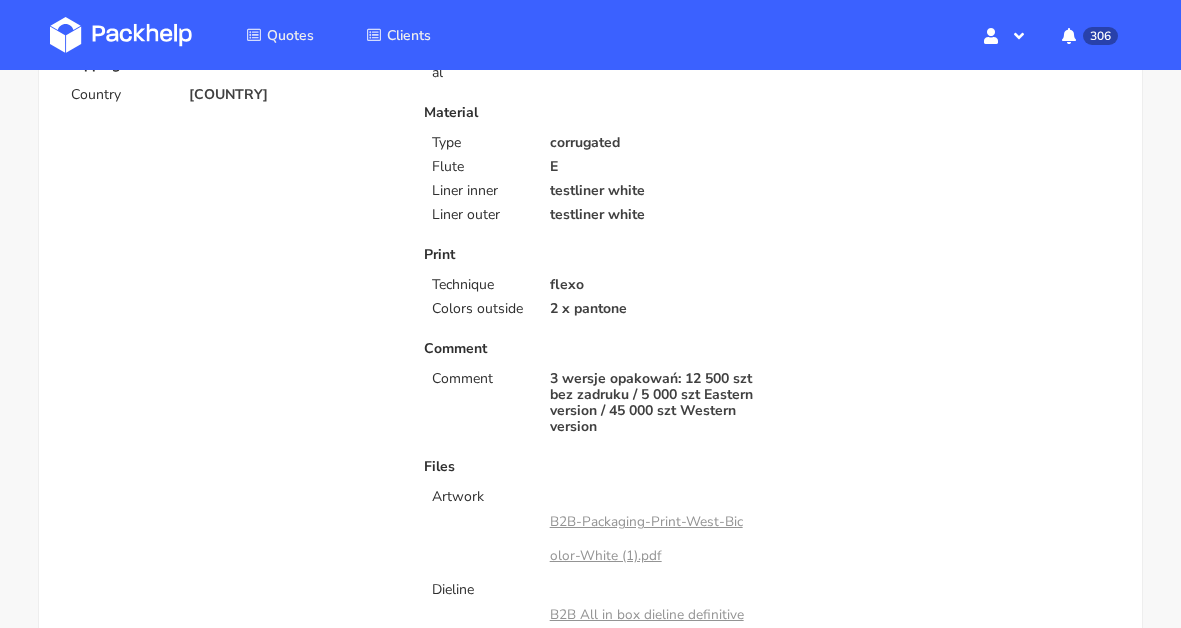 scroll, scrollTop: 0, scrollLeft: 0, axis: both 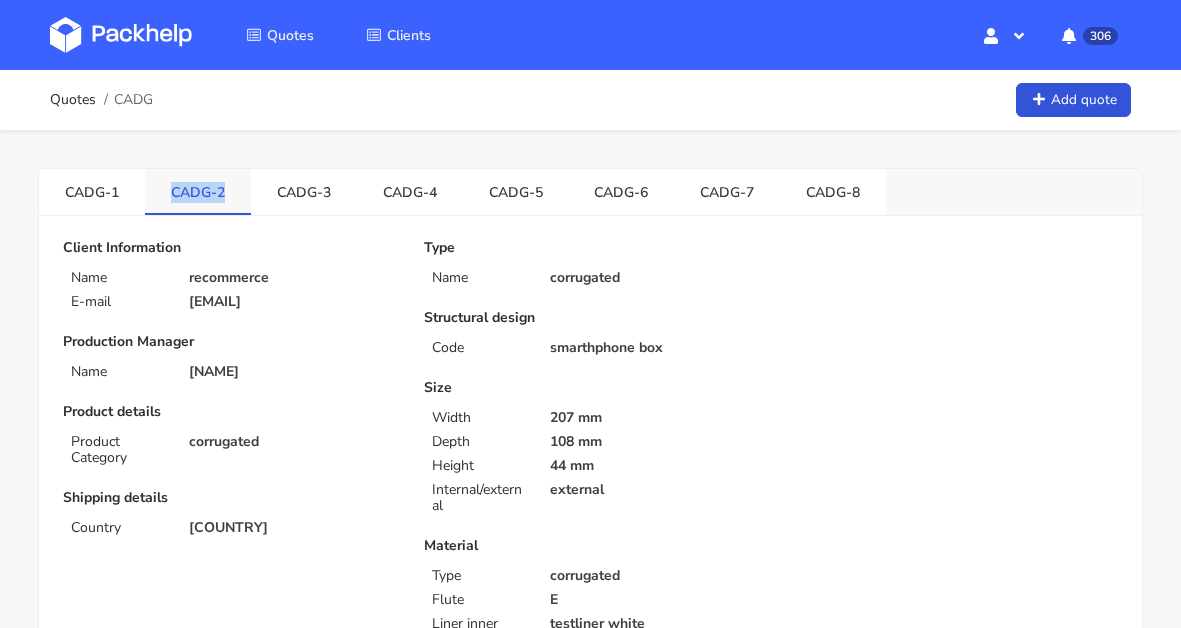 drag, startPoint x: 230, startPoint y: 190, endPoint x: 174, endPoint y: 190, distance: 56 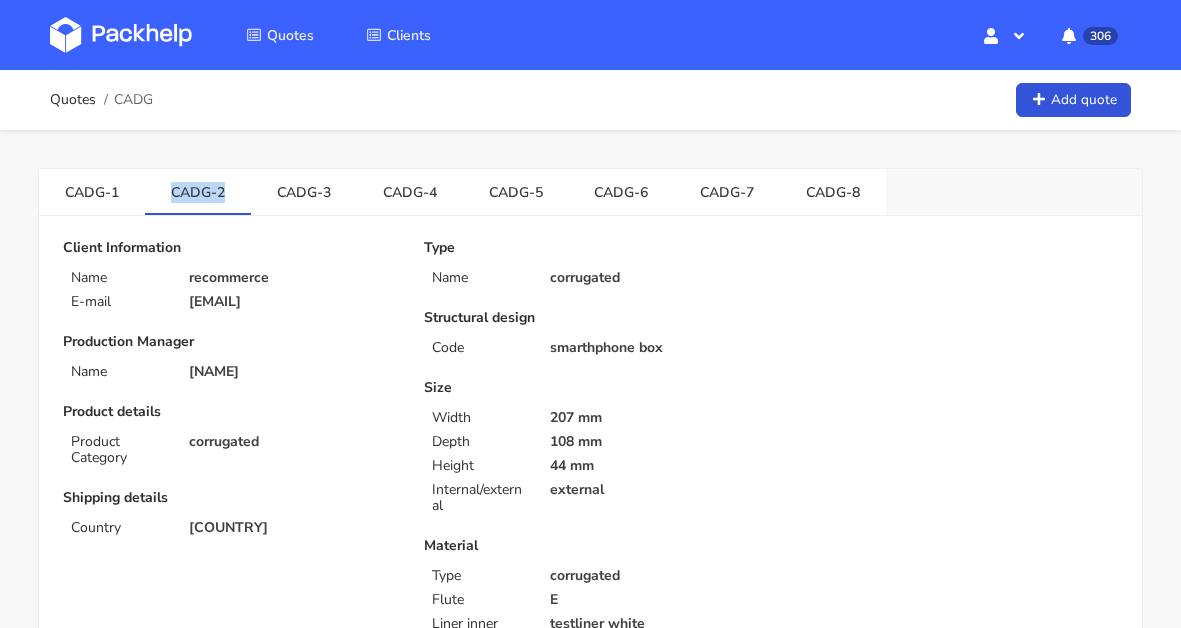 copy on "CADG-2" 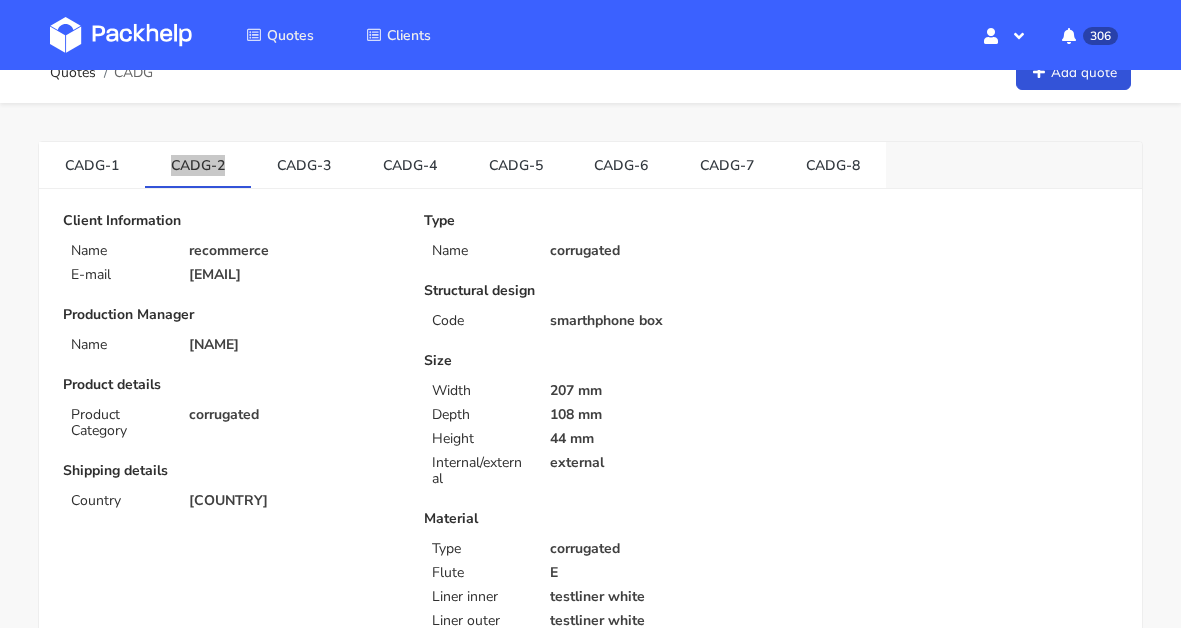 scroll, scrollTop: 41, scrollLeft: 0, axis: vertical 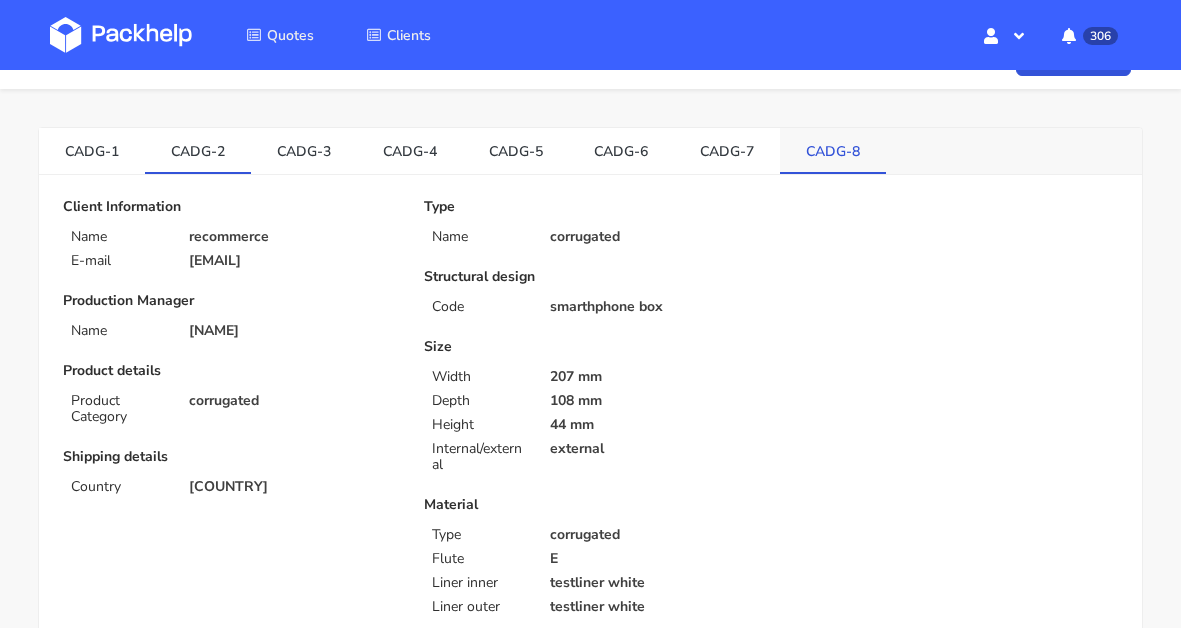 click on "CADG-8" at bounding box center [92, 150] 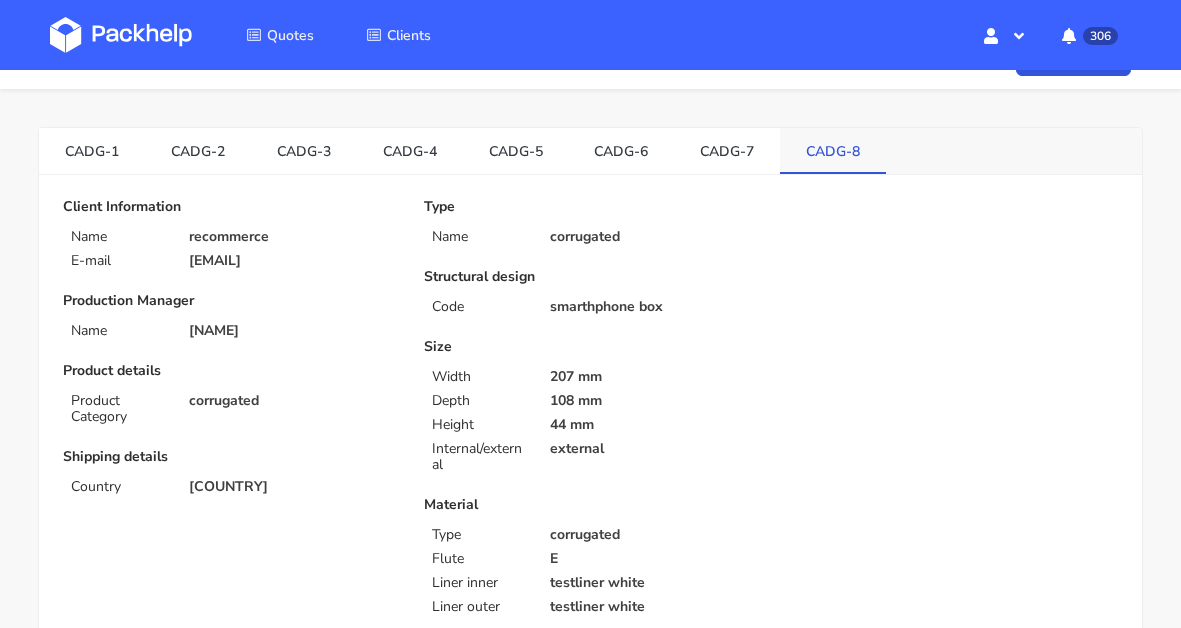 click on "CADG-8" at bounding box center [833, 150] 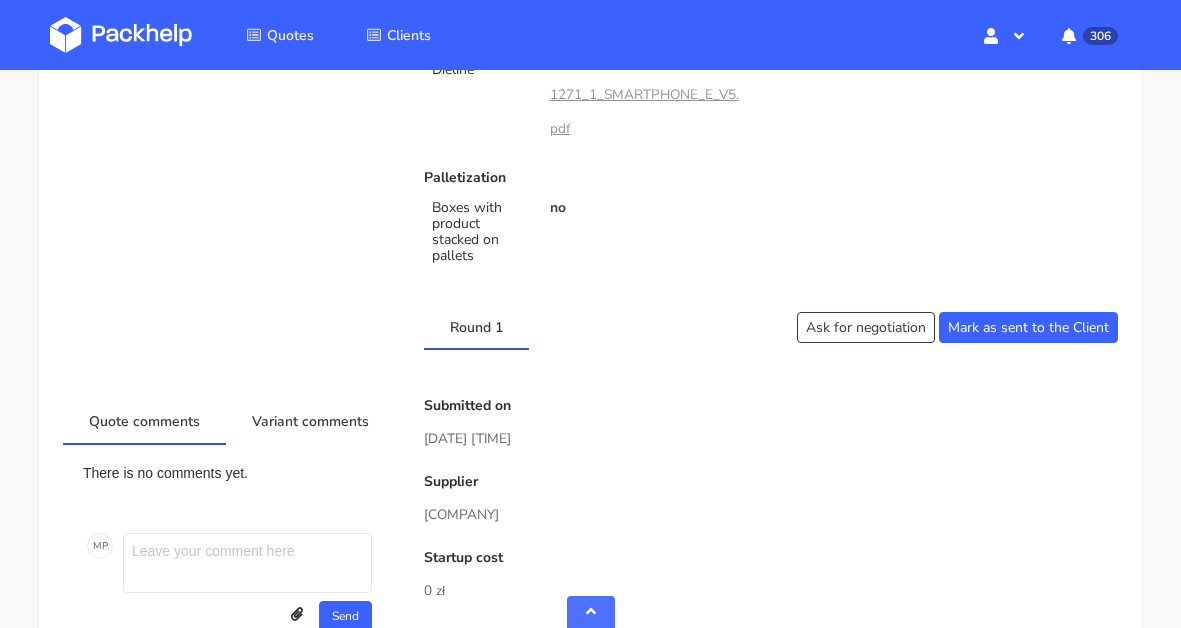 scroll, scrollTop: 712, scrollLeft: 0, axis: vertical 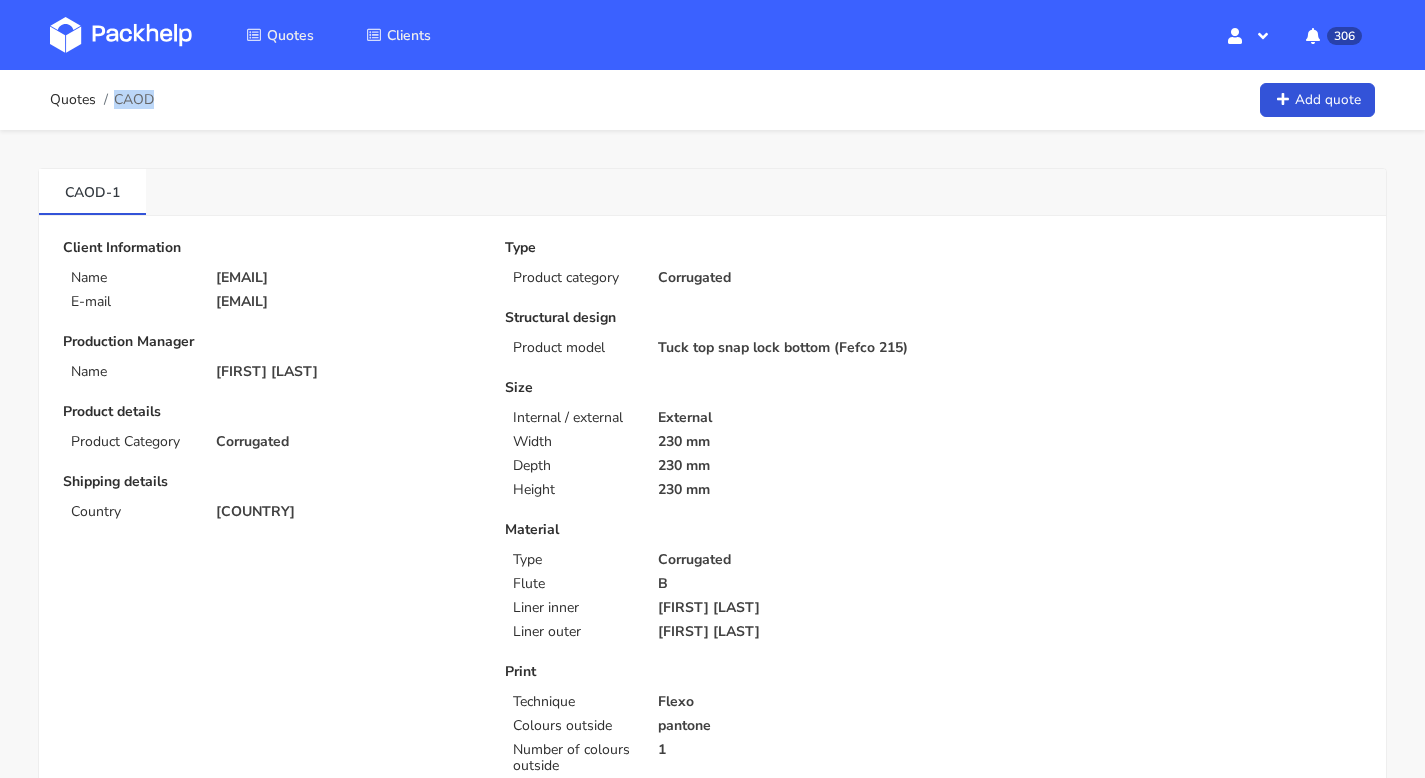 drag, startPoint x: 143, startPoint y: 97, endPoint x: 155, endPoint y: 96, distance: 12.0415945 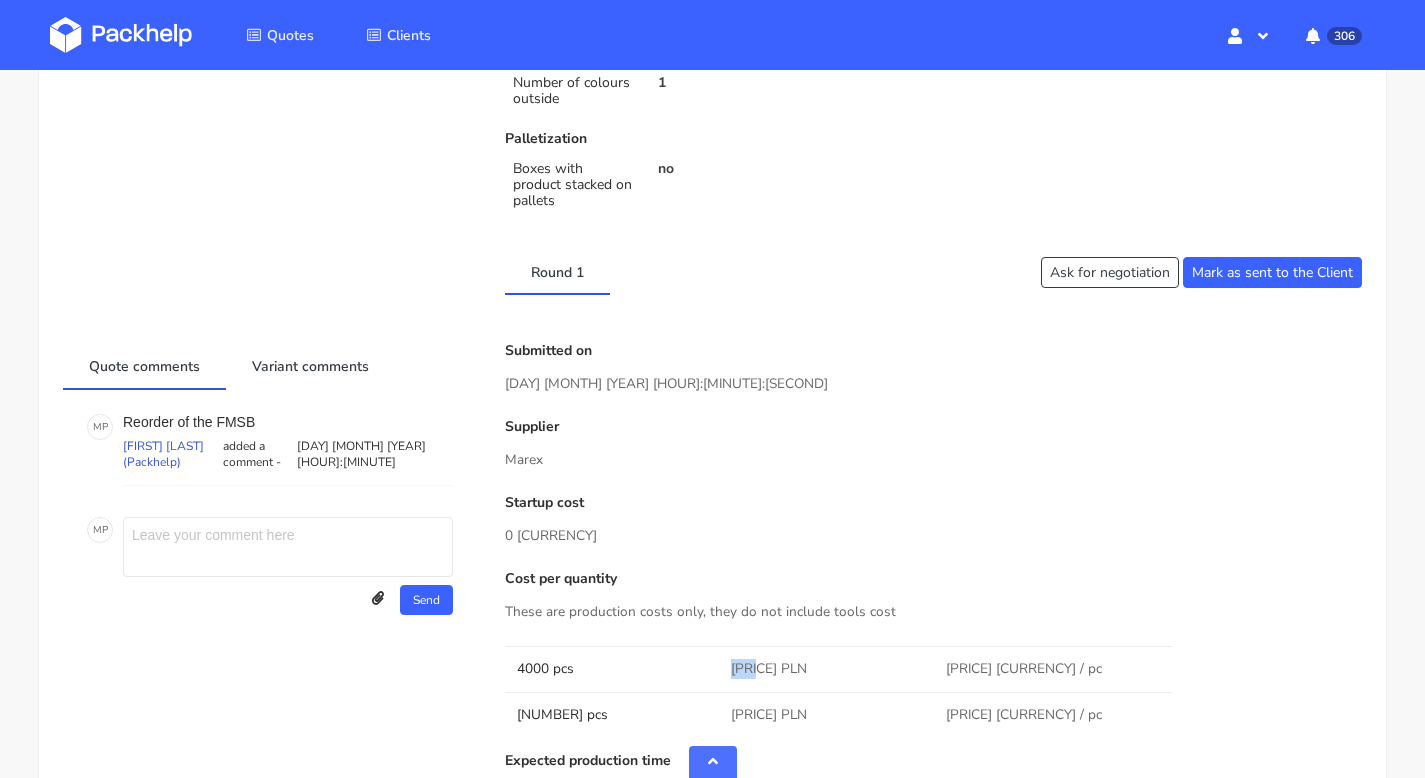 drag, startPoint x: 756, startPoint y: 647, endPoint x: 717, endPoint y: 649, distance: 39.051247 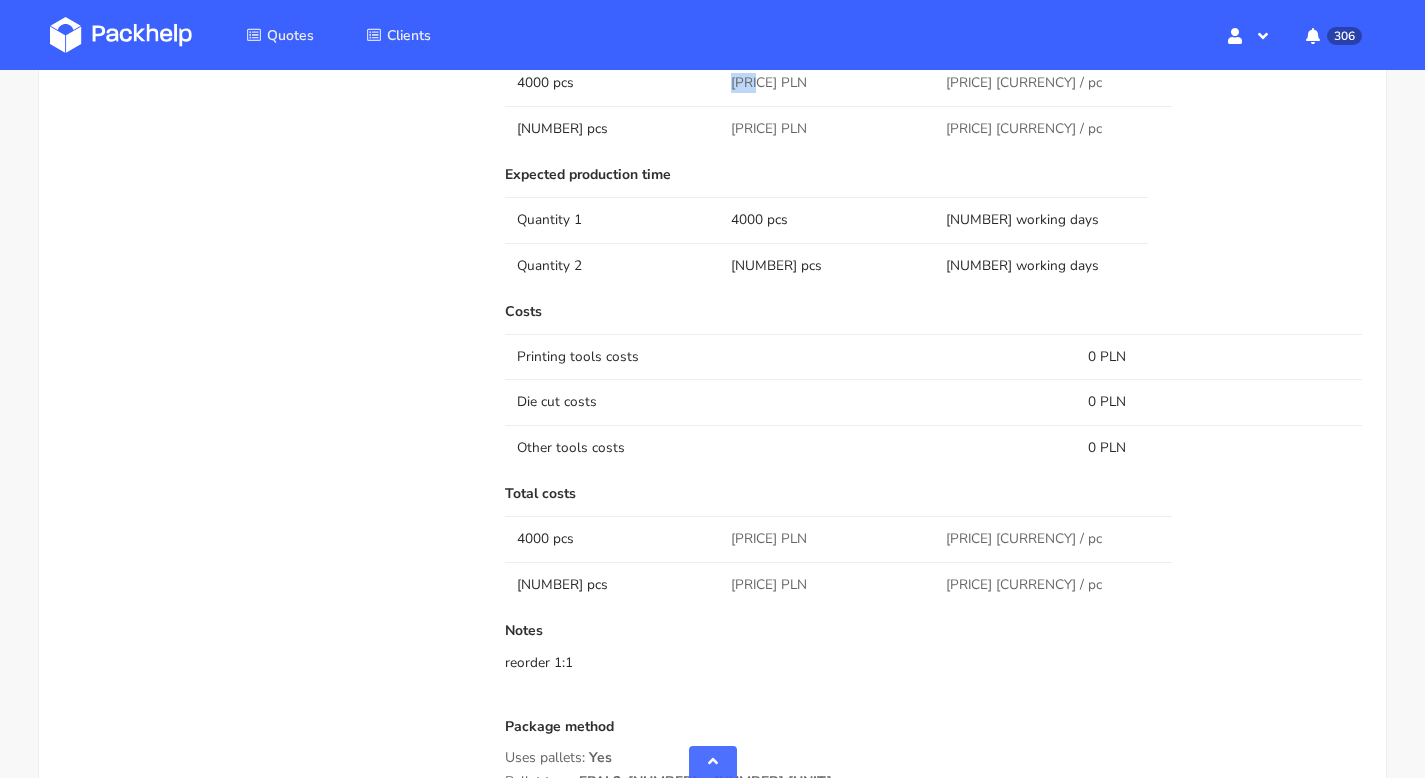 scroll, scrollTop: 1260, scrollLeft: 0, axis: vertical 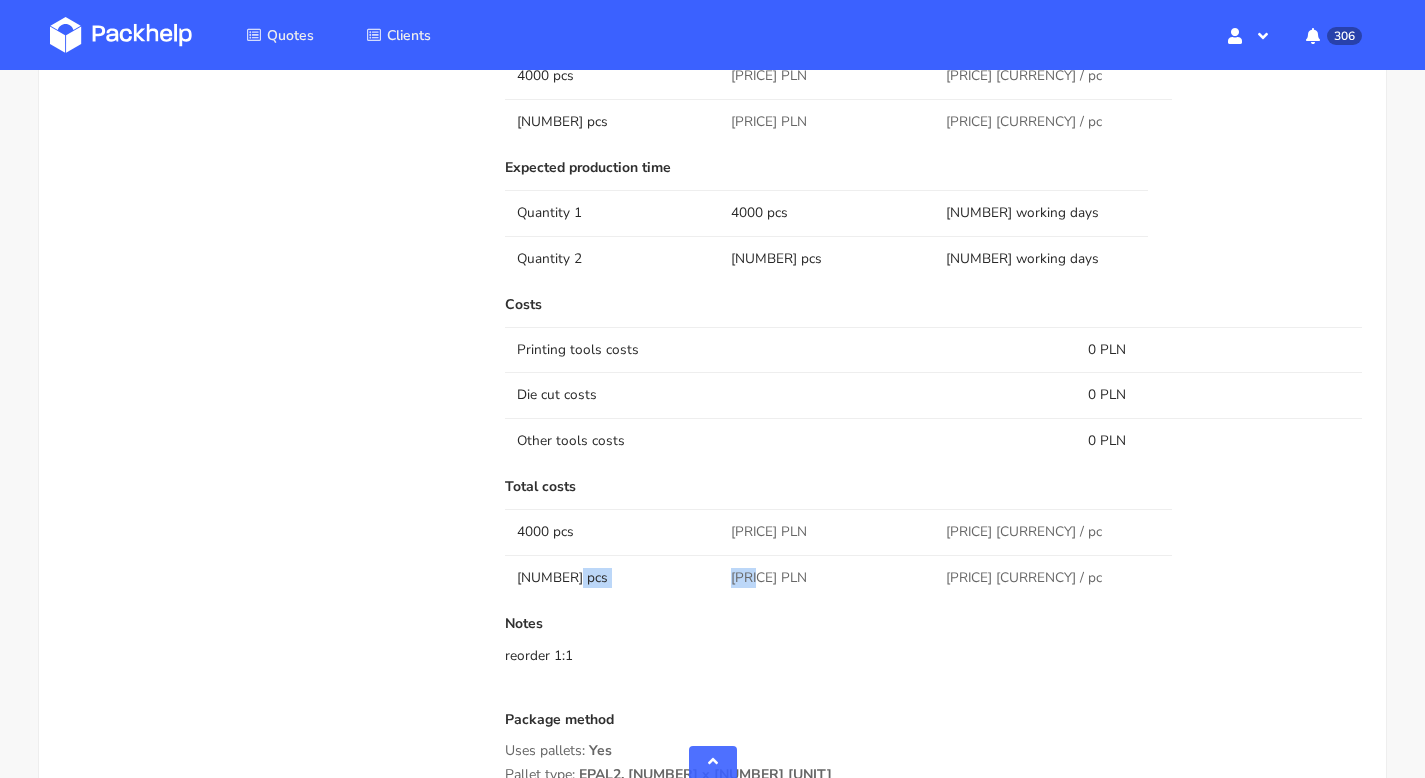 drag, startPoint x: 757, startPoint y: 558, endPoint x: 718, endPoint y: 560, distance: 39.051247 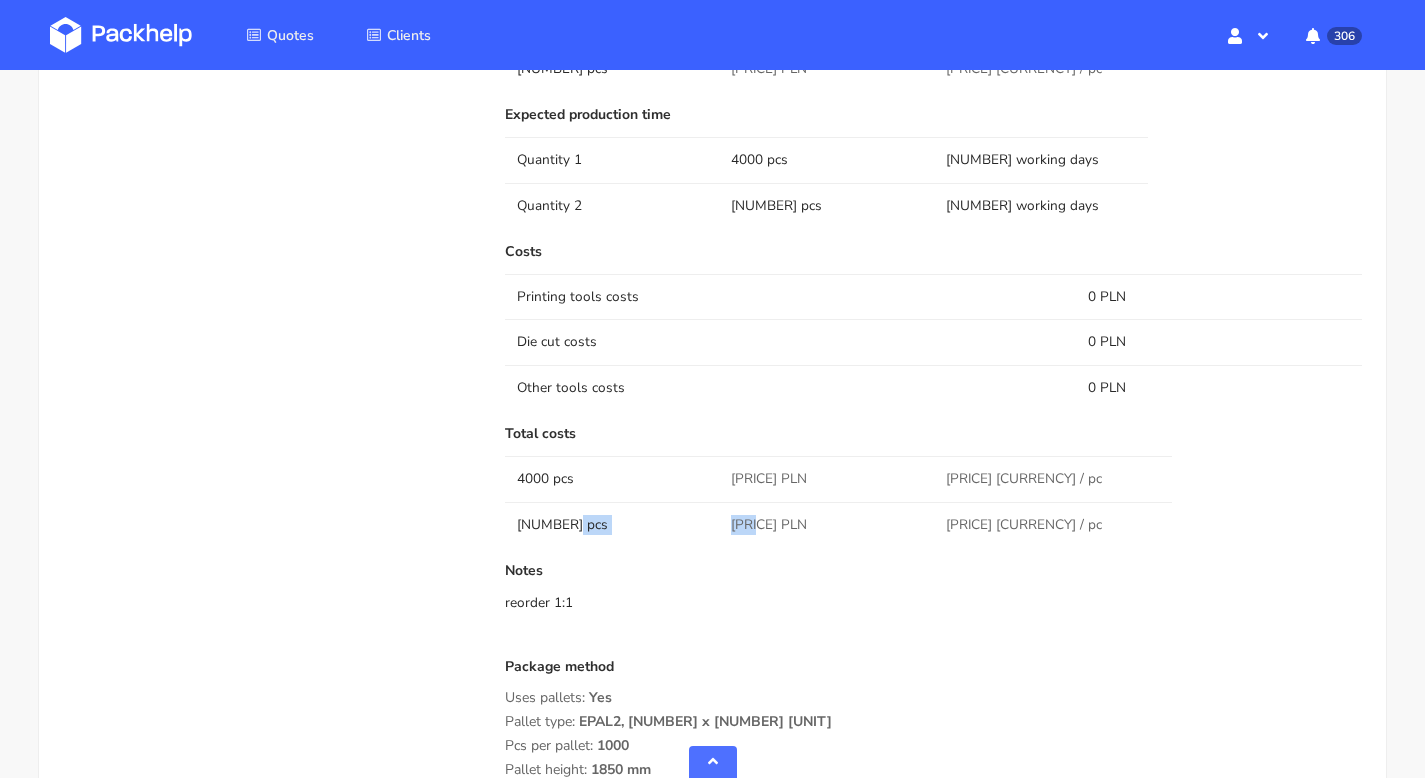 scroll, scrollTop: 1619, scrollLeft: 0, axis: vertical 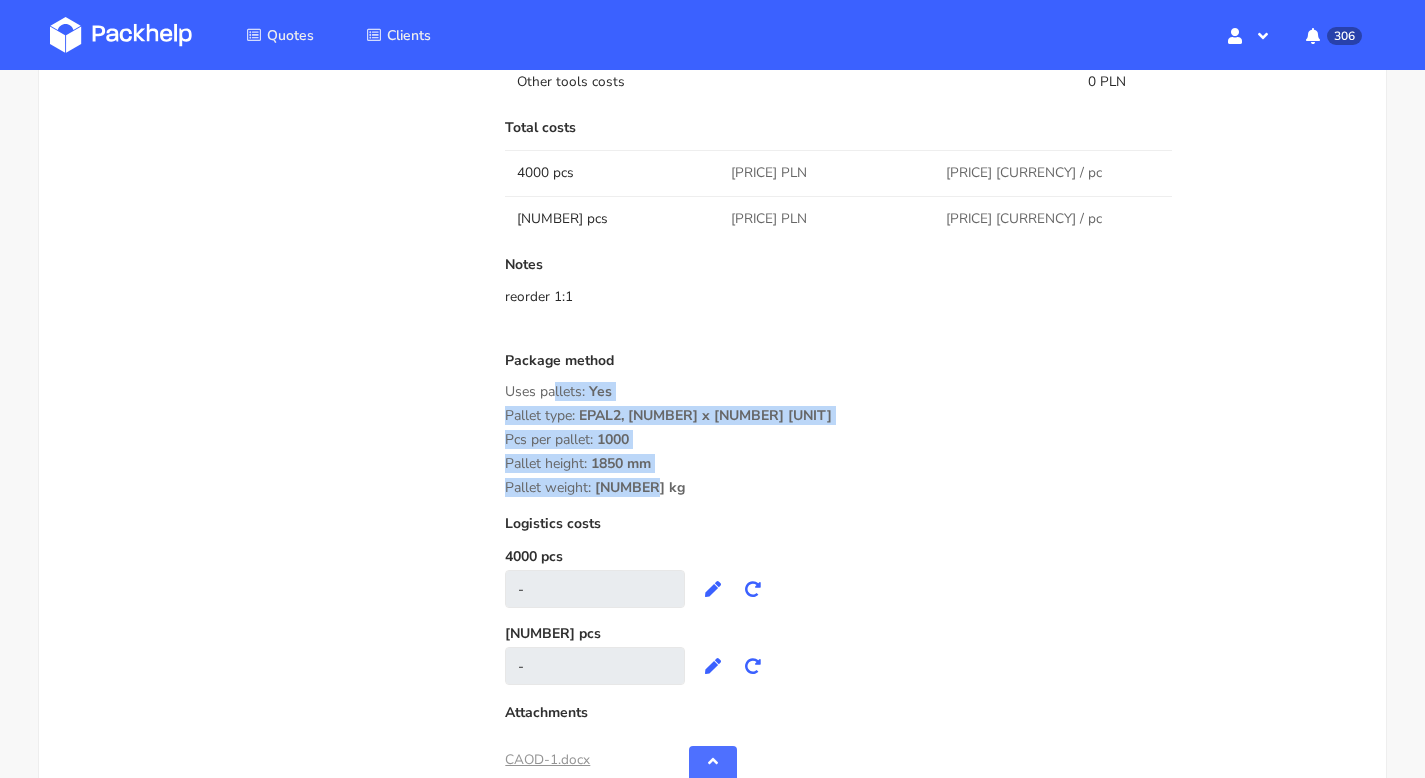 drag, startPoint x: 513, startPoint y: 374, endPoint x: 633, endPoint y: 473, distance: 155.56671 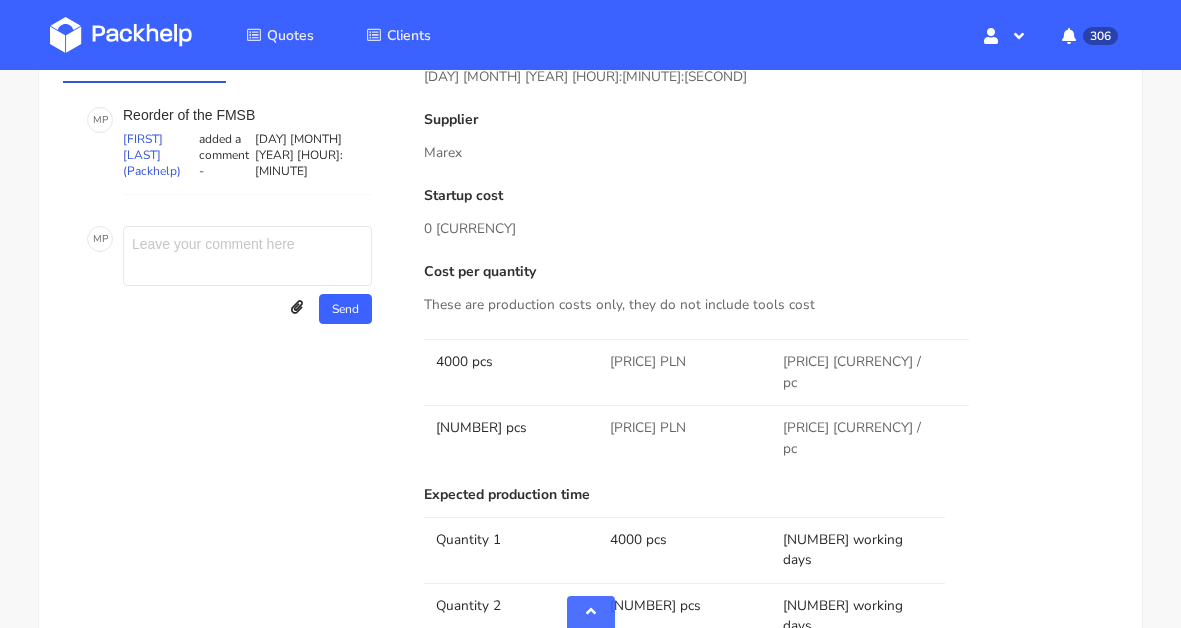 scroll, scrollTop: 962, scrollLeft: 0, axis: vertical 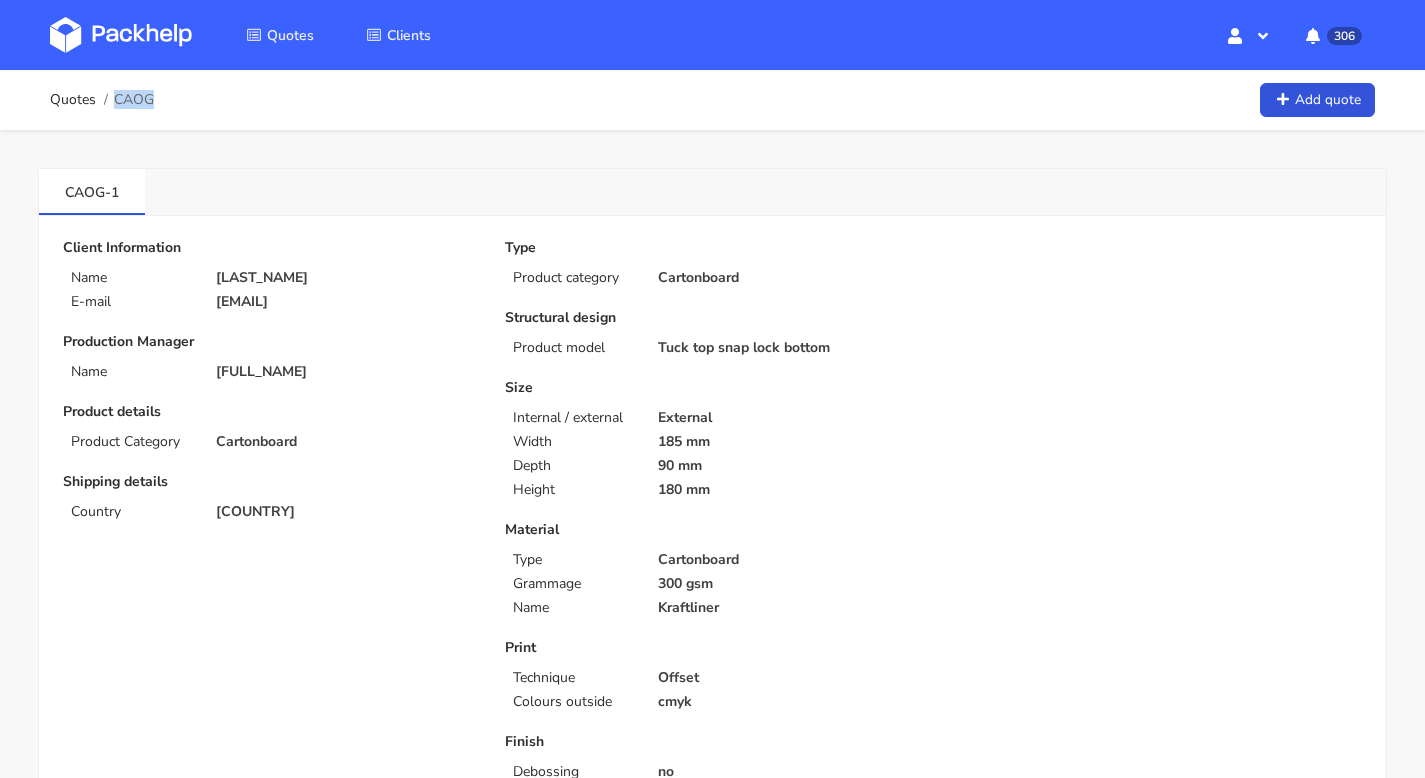 drag, startPoint x: 169, startPoint y: 102, endPoint x: 155, endPoint y: 100, distance: 14.142136 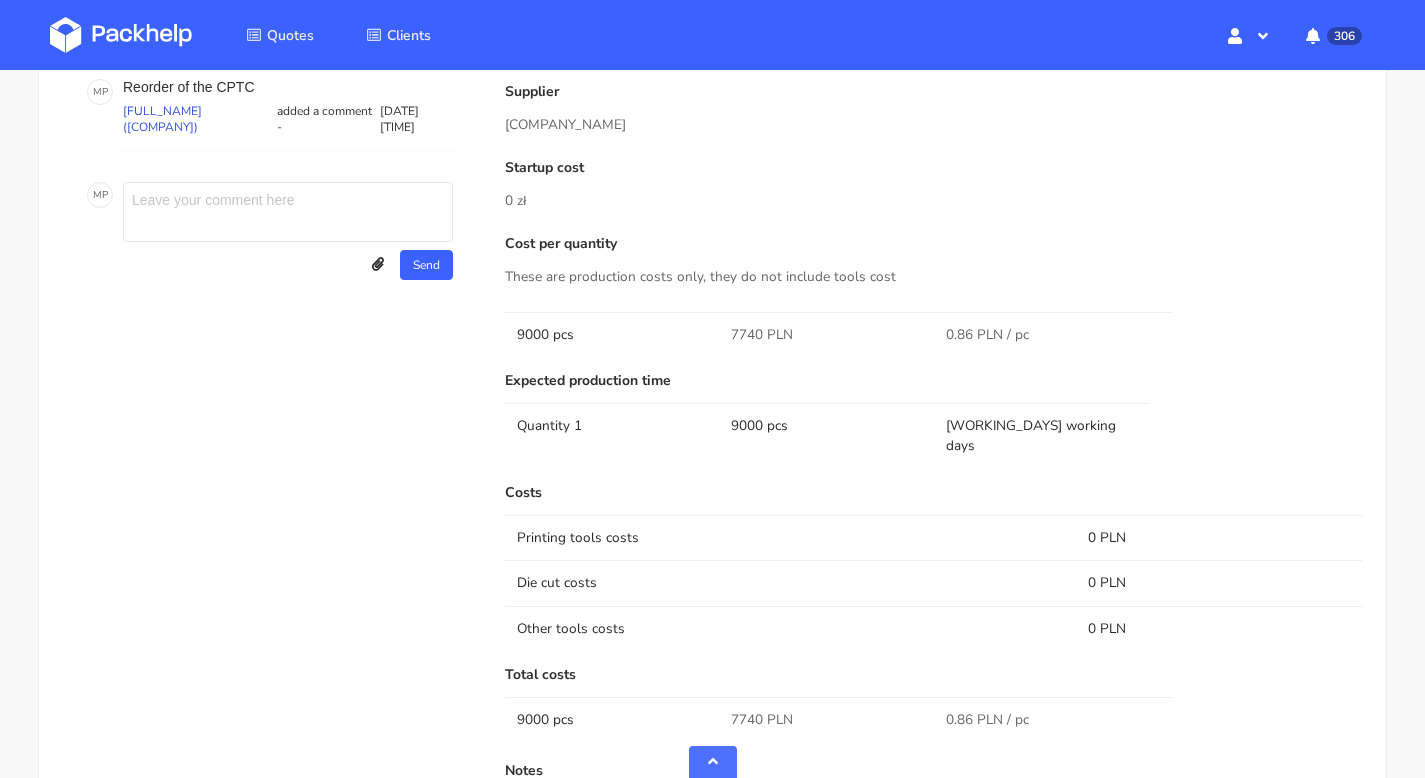 scroll, scrollTop: 1105, scrollLeft: 0, axis: vertical 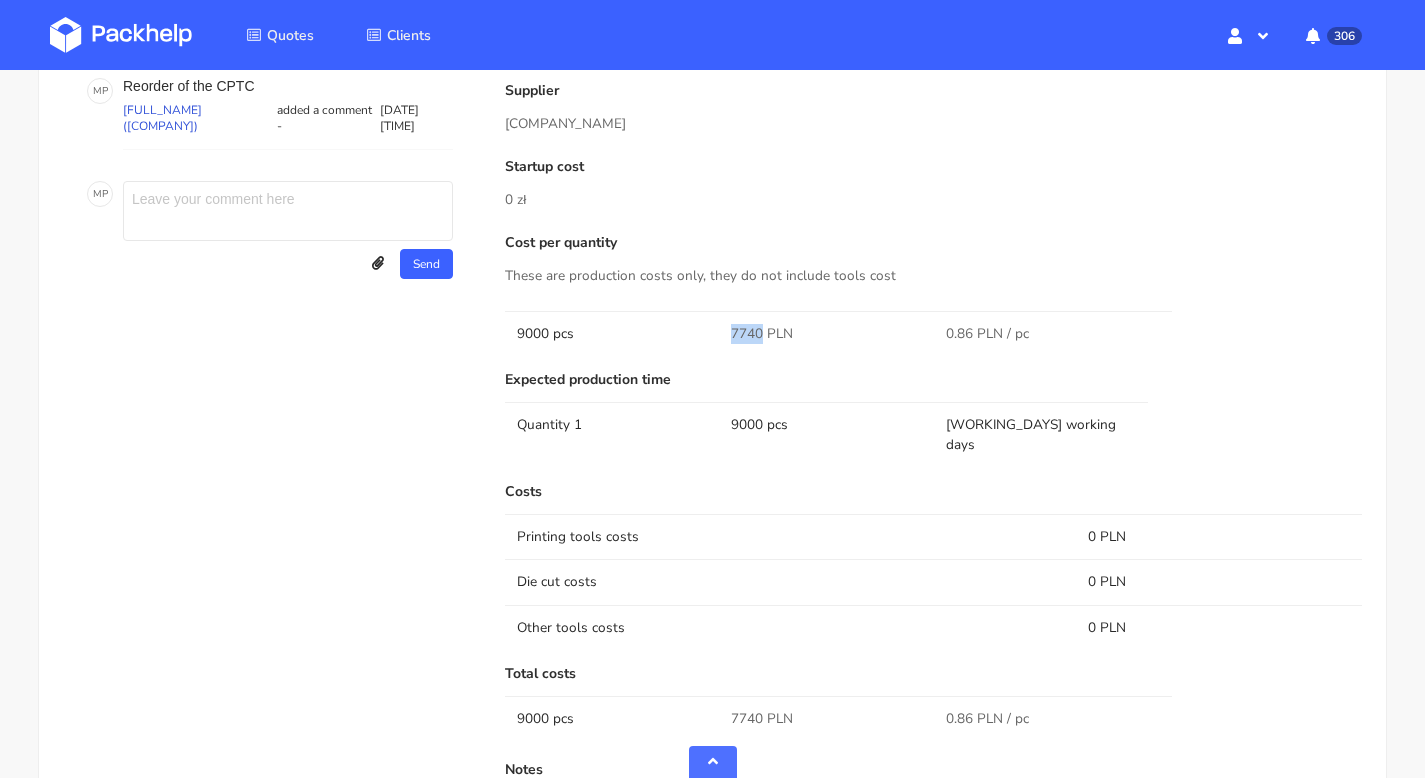 drag, startPoint x: 762, startPoint y: 361, endPoint x: 716, endPoint y: 364, distance: 46.09772 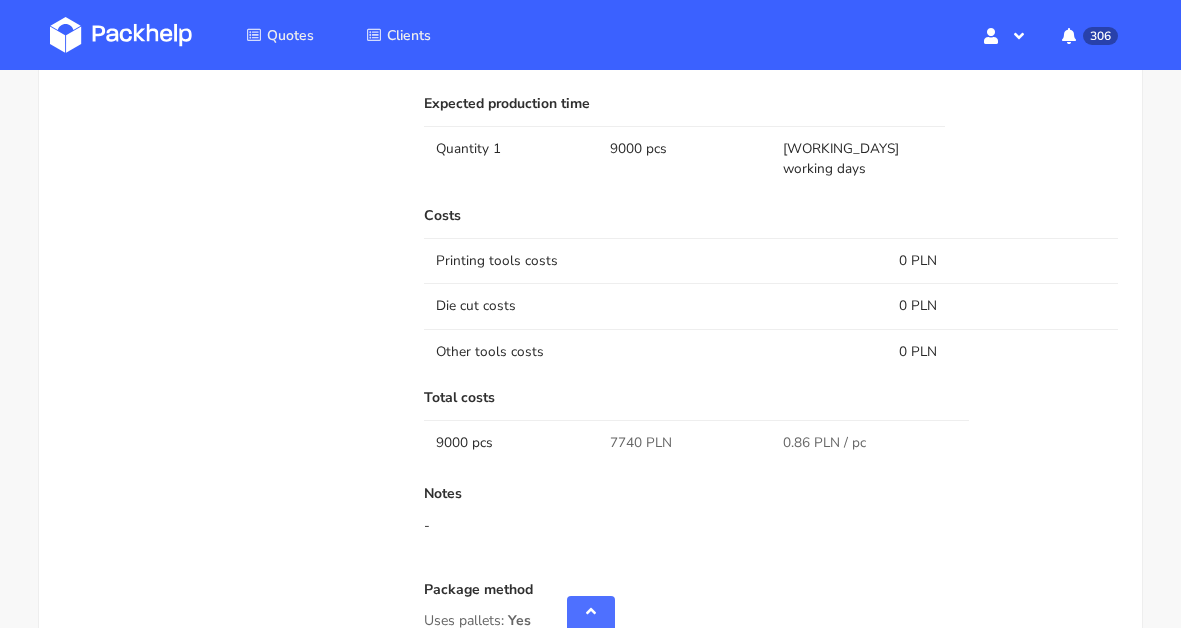 scroll, scrollTop: 1114, scrollLeft: 0, axis: vertical 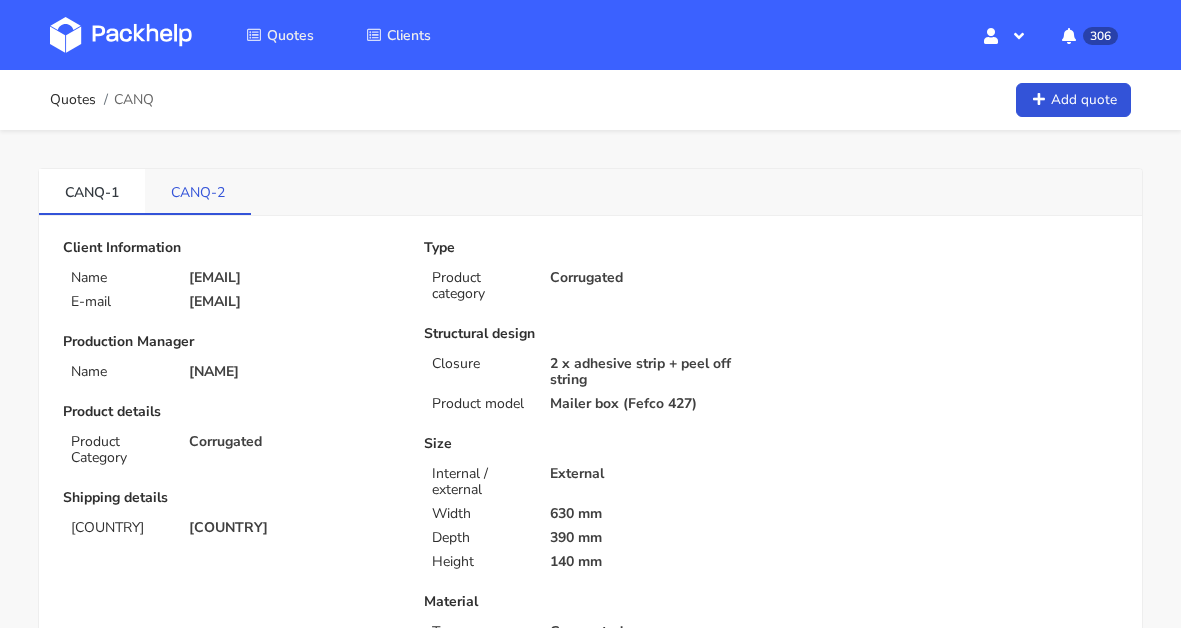 click on "CANQ-2" at bounding box center [198, 191] 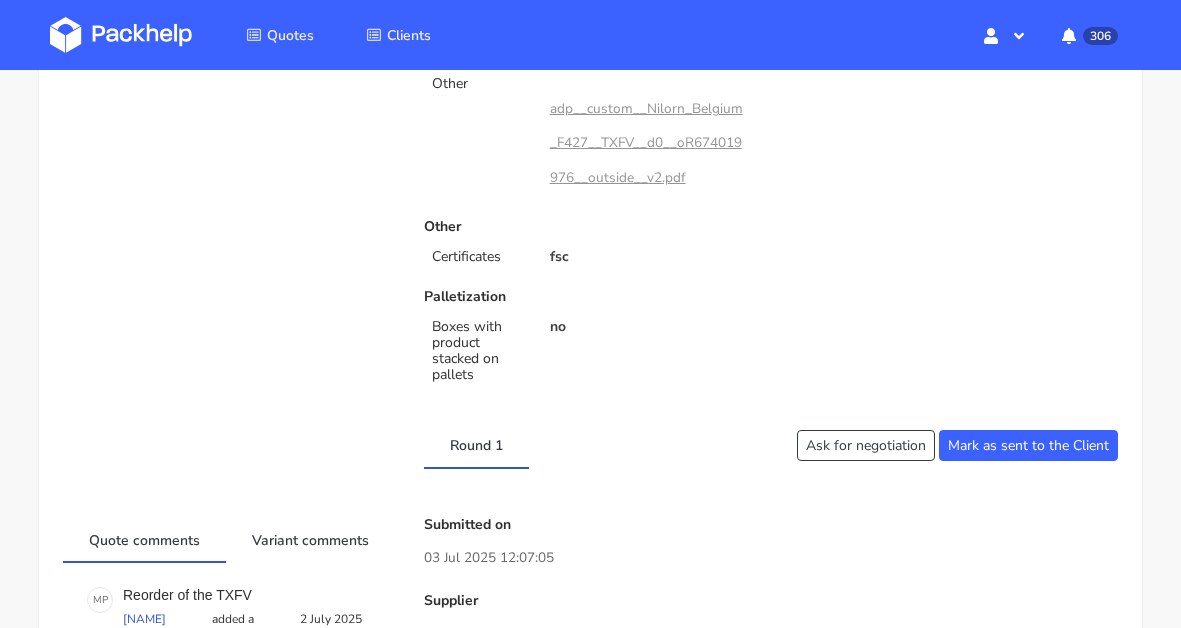 scroll, scrollTop: 0, scrollLeft: 0, axis: both 